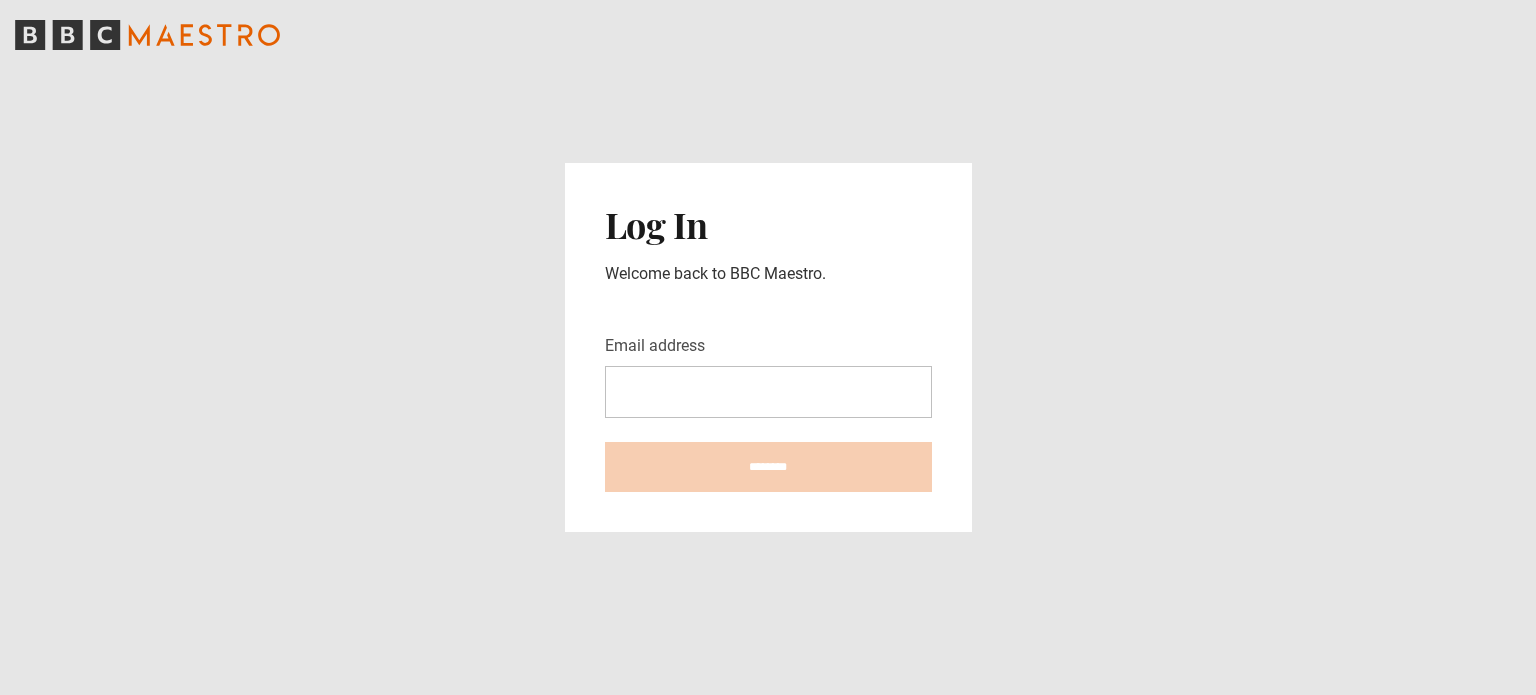 scroll, scrollTop: 0, scrollLeft: 0, axis: both 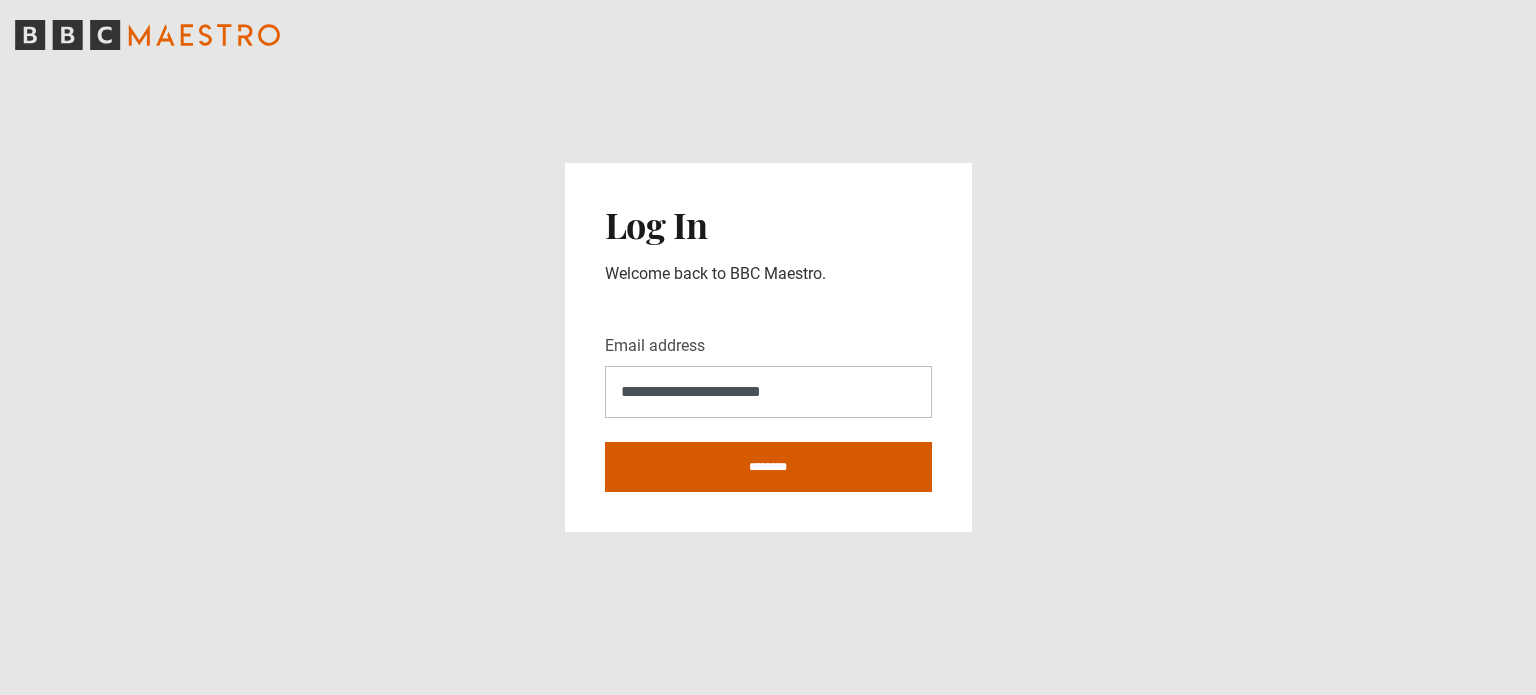 click on "********" at bounding box center (768, 467) 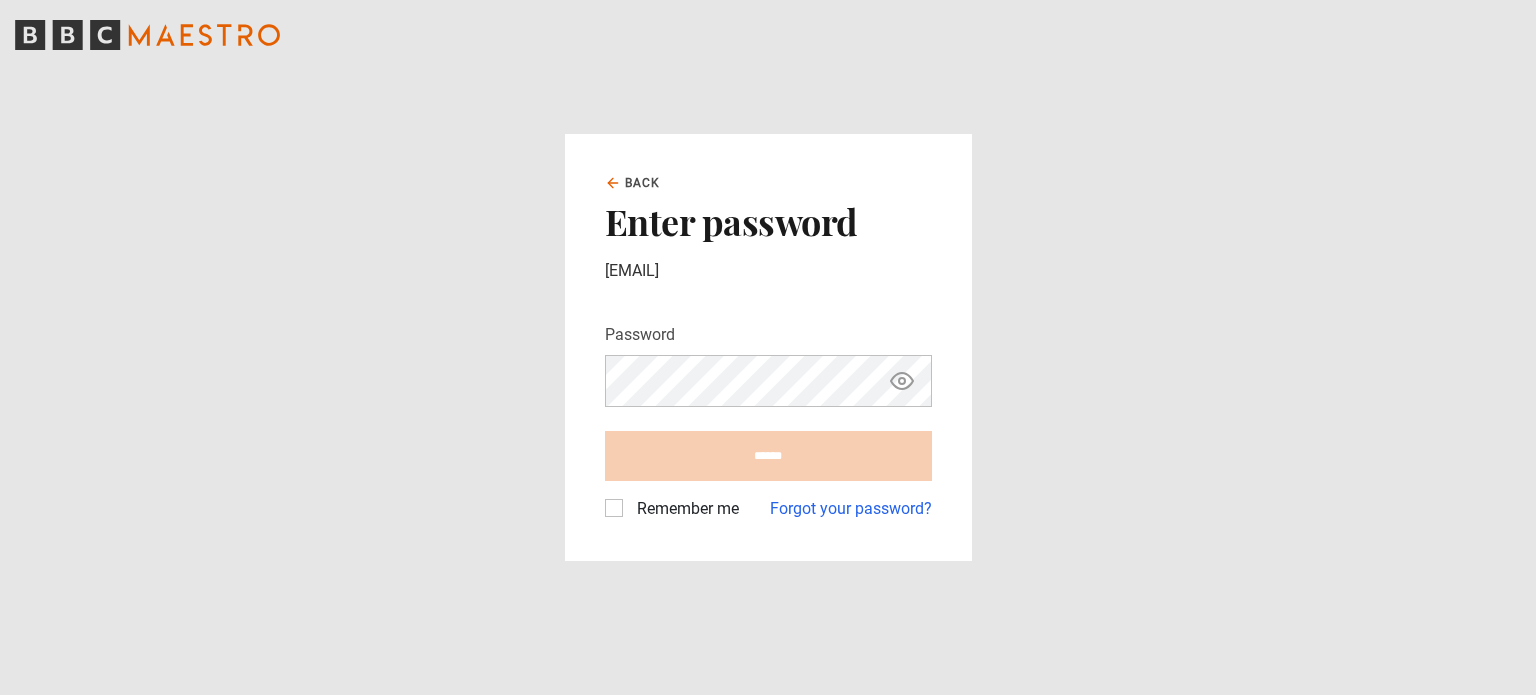 scroll, scrollTop: 0, scrollLeft: 0, axis: both 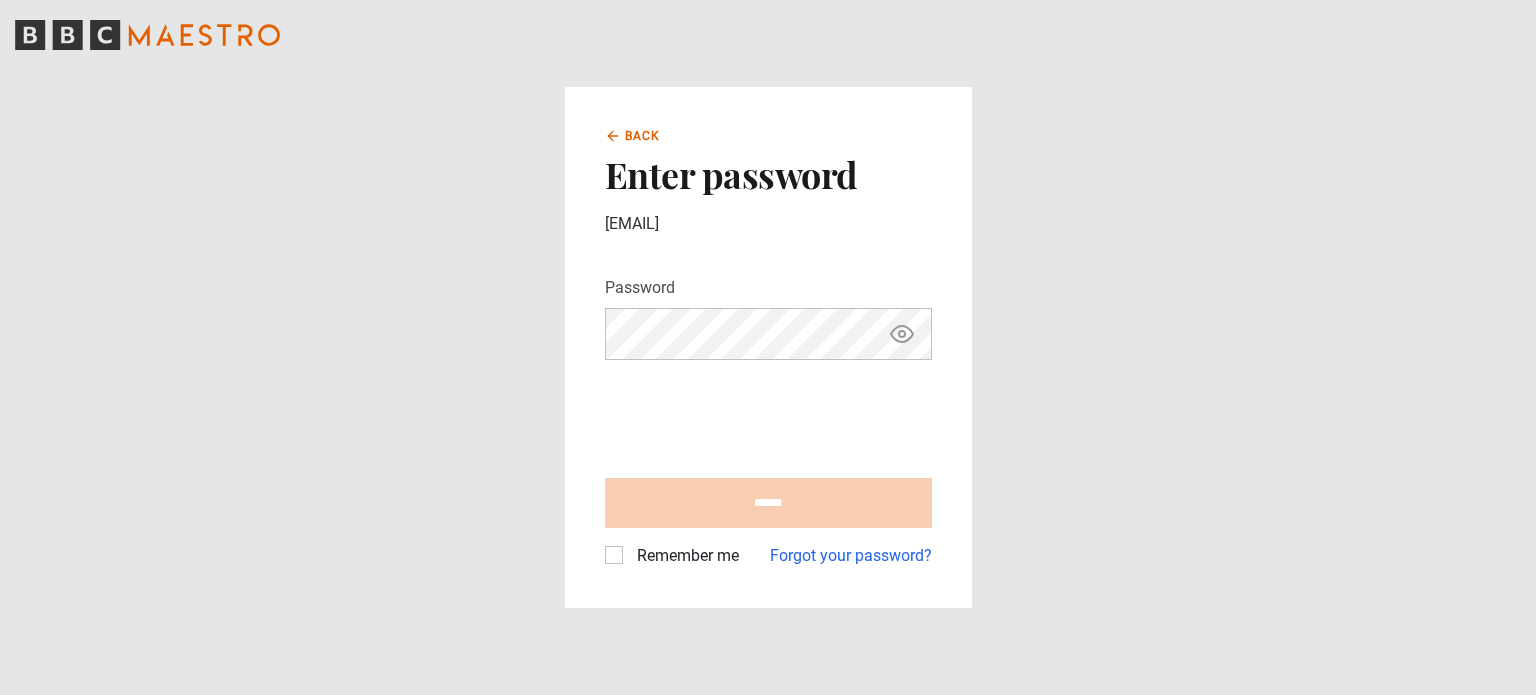 click 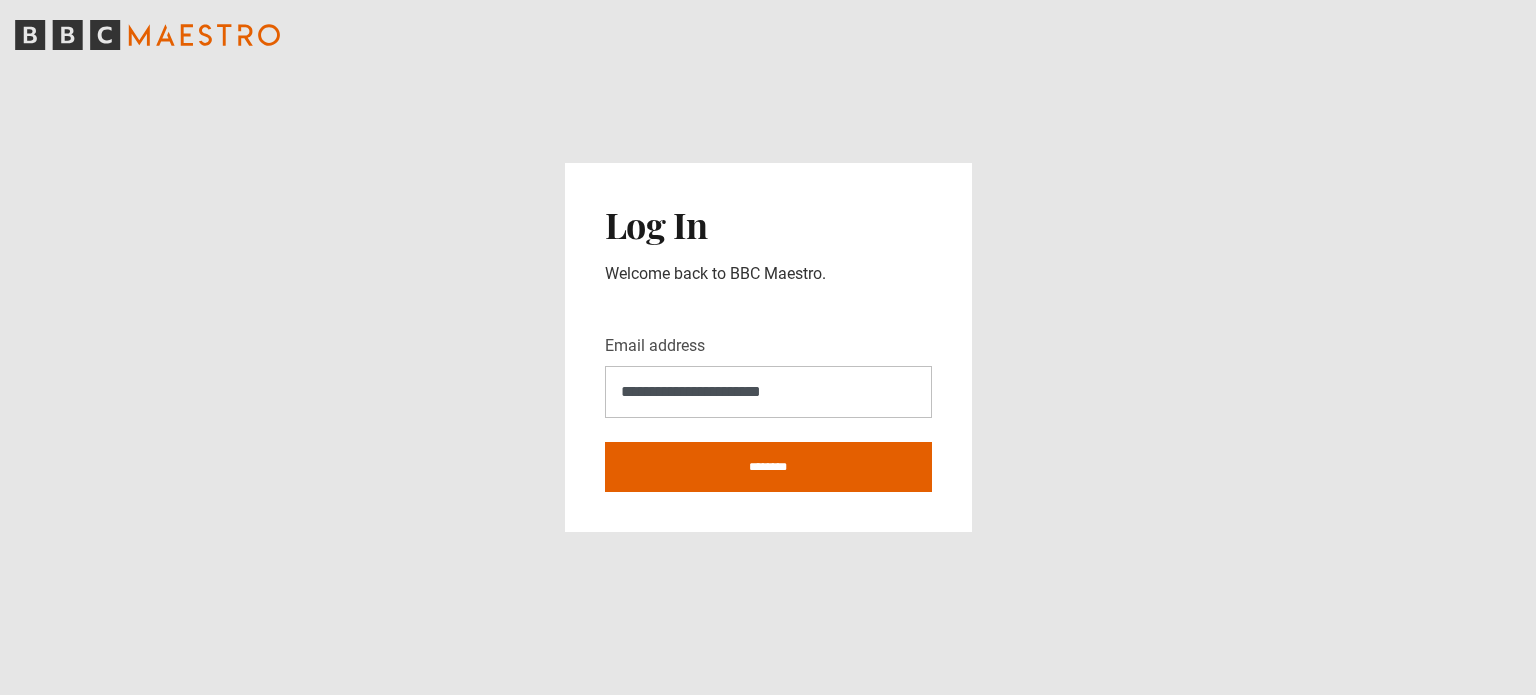 scroll, scrollTop: 0, scrollLeft: 0, axis: both 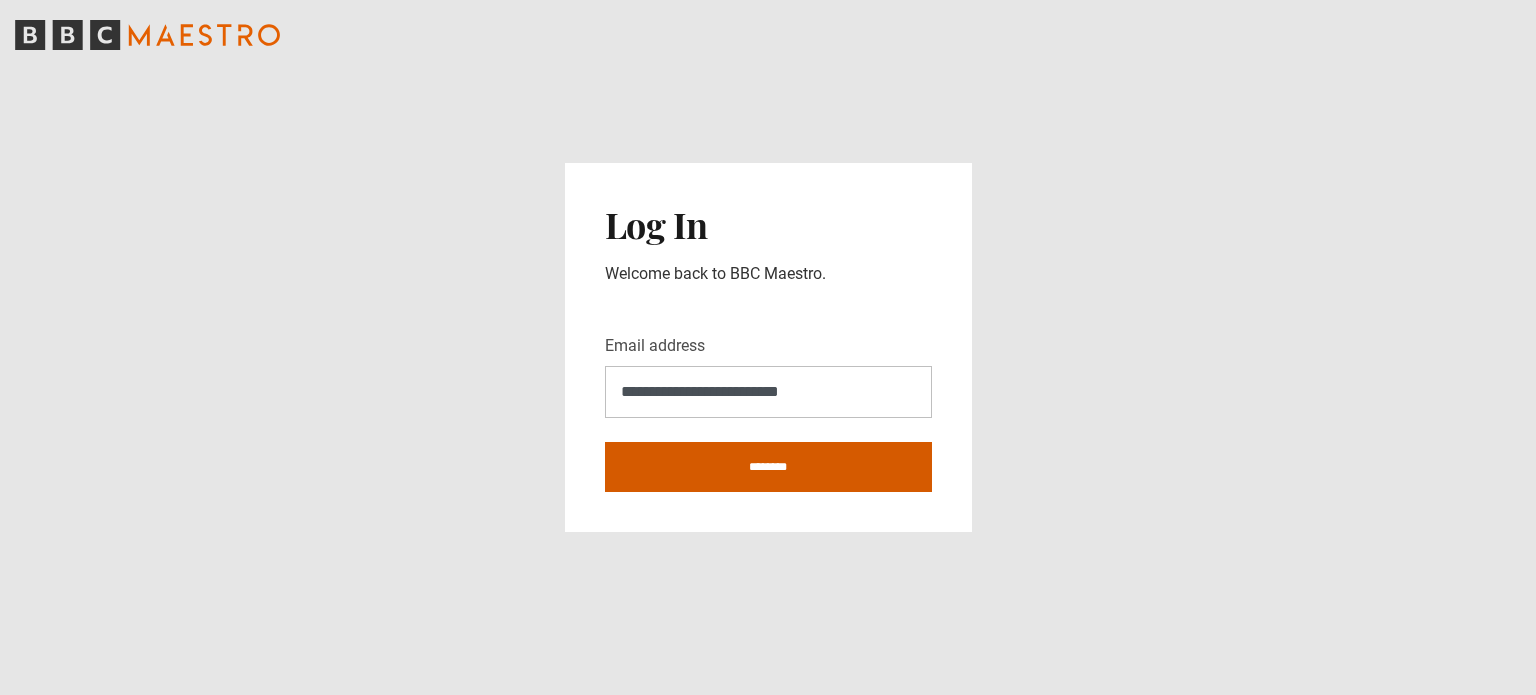 type on "**********" 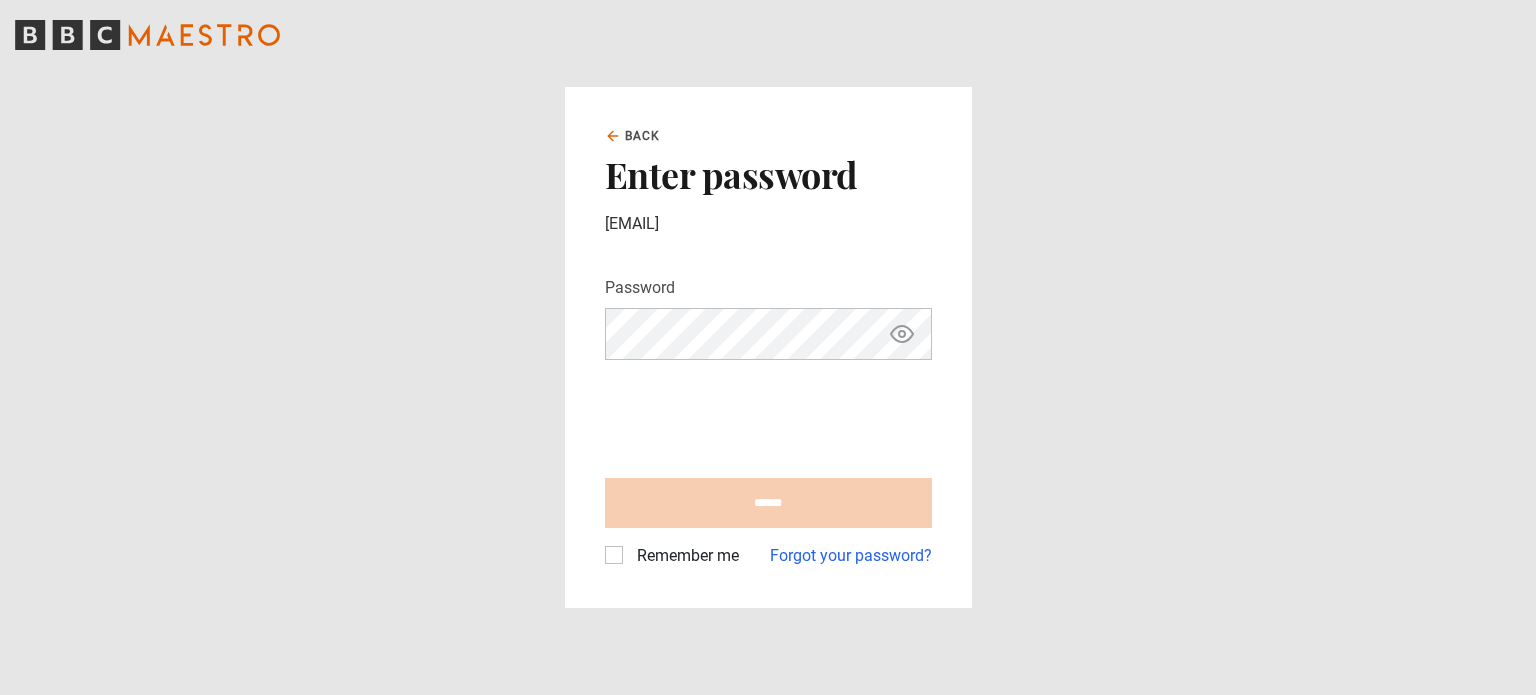 scroll, scrollTop: 0, scrollLeft: 0, axis: both 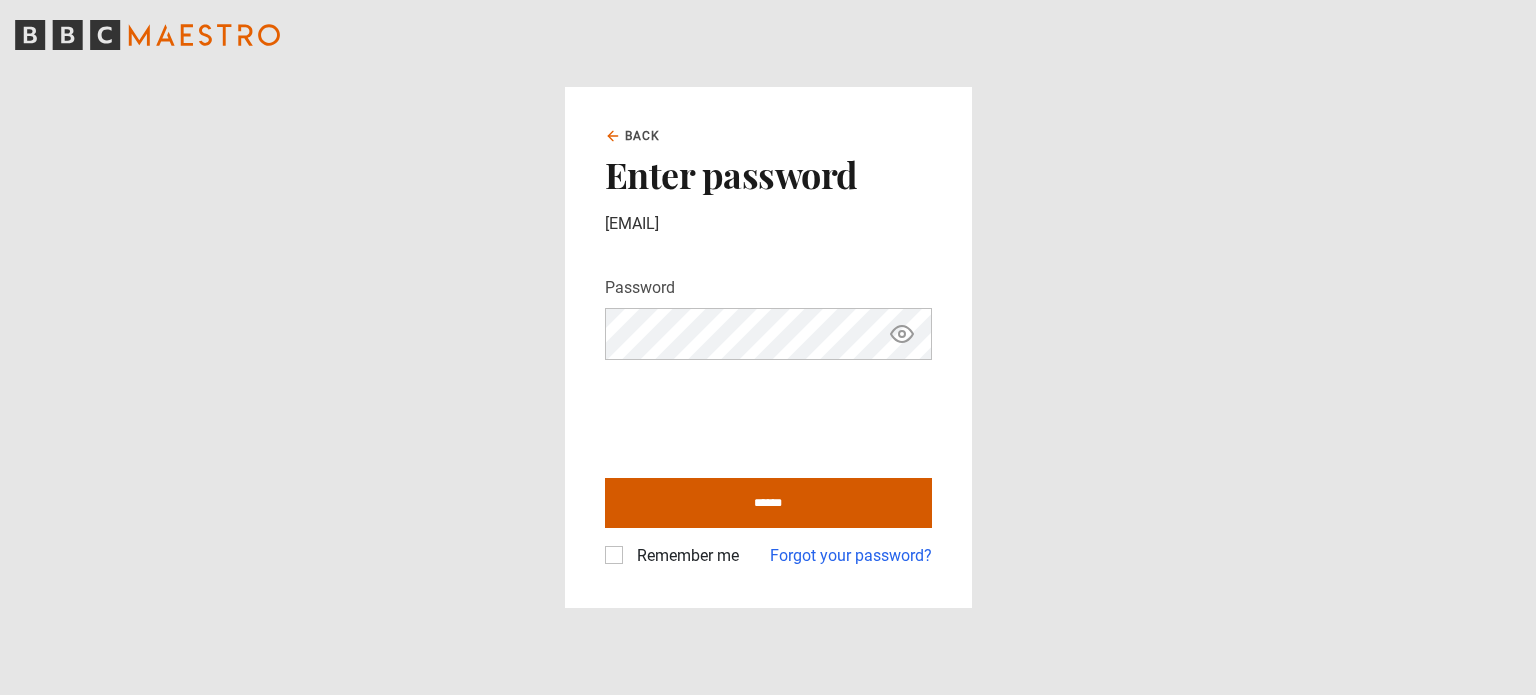 click on "******" at bounding box center (768, 503) 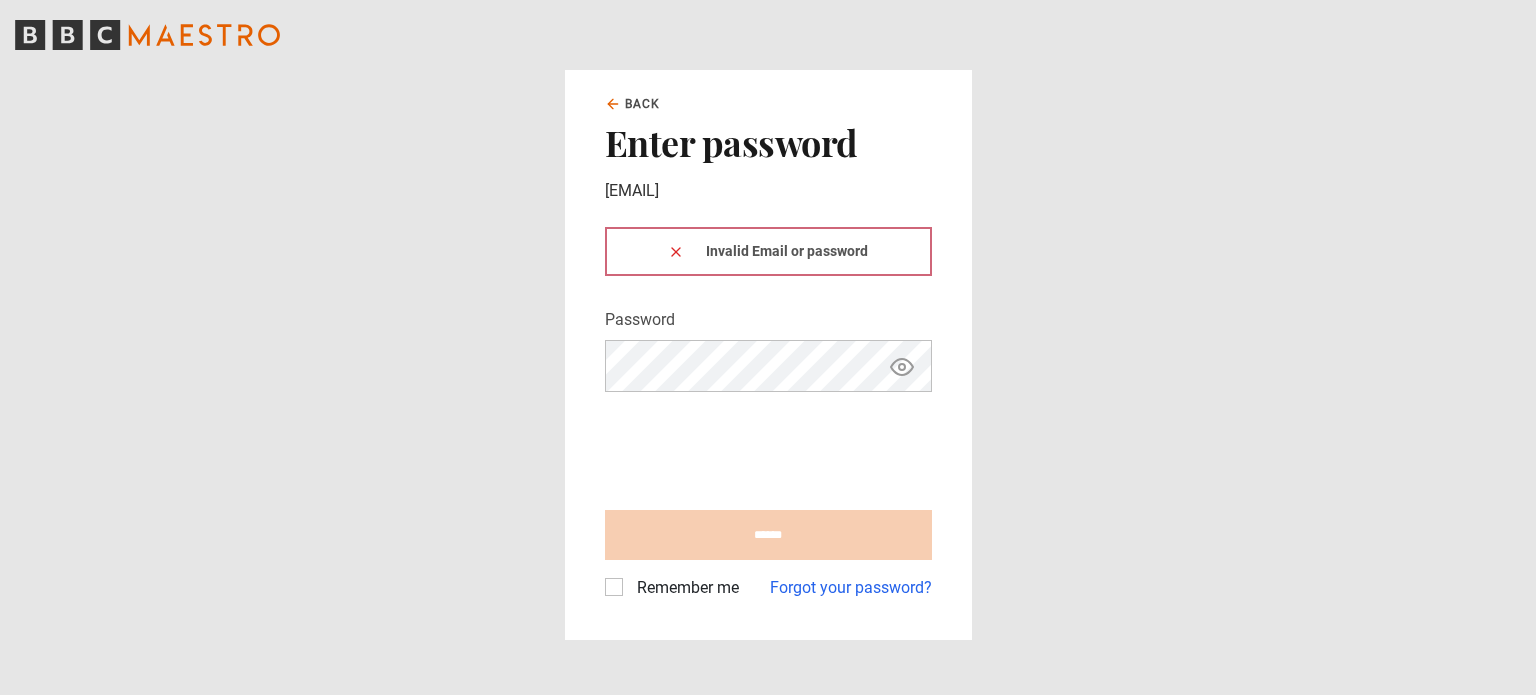 scroll, scrollTop: 0, scrollLeft: 0, axis: both 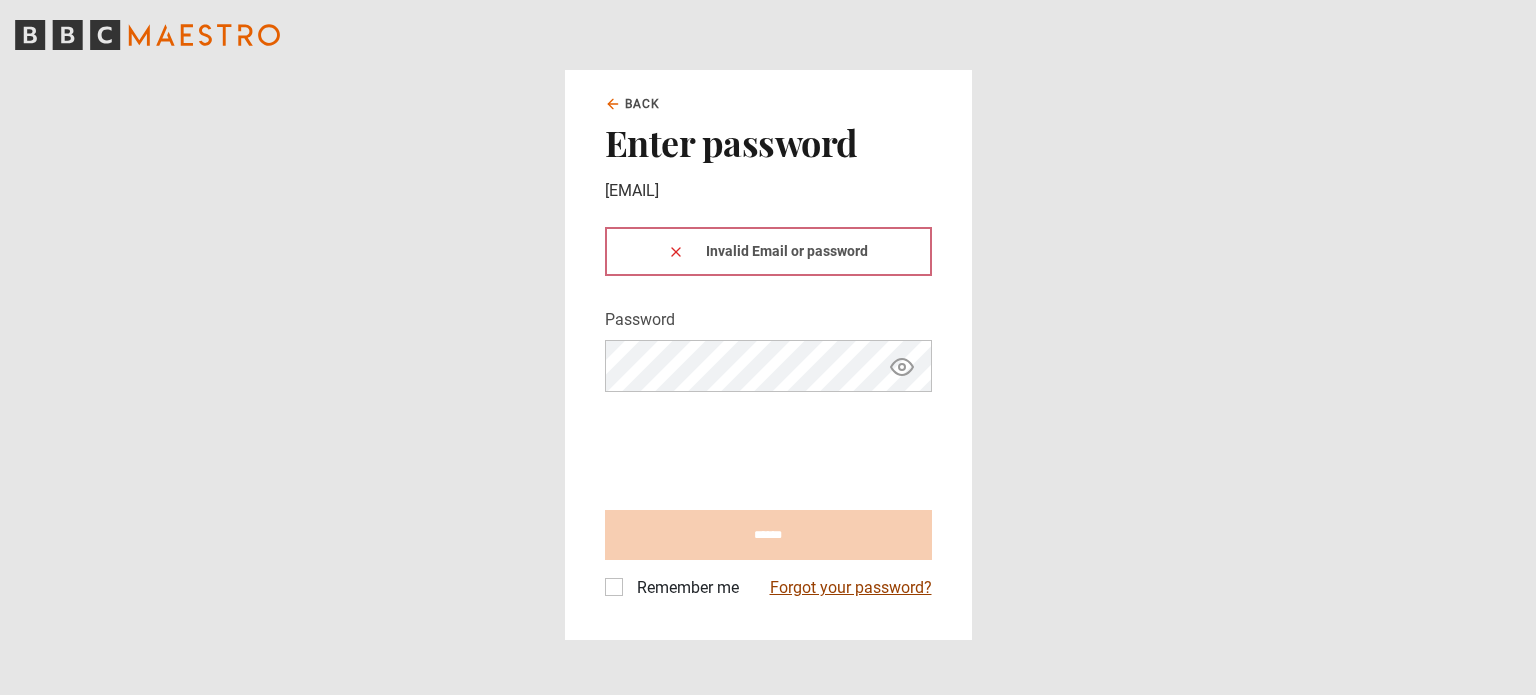 click on "Forgot your password?" at bounding box center (851, 588) 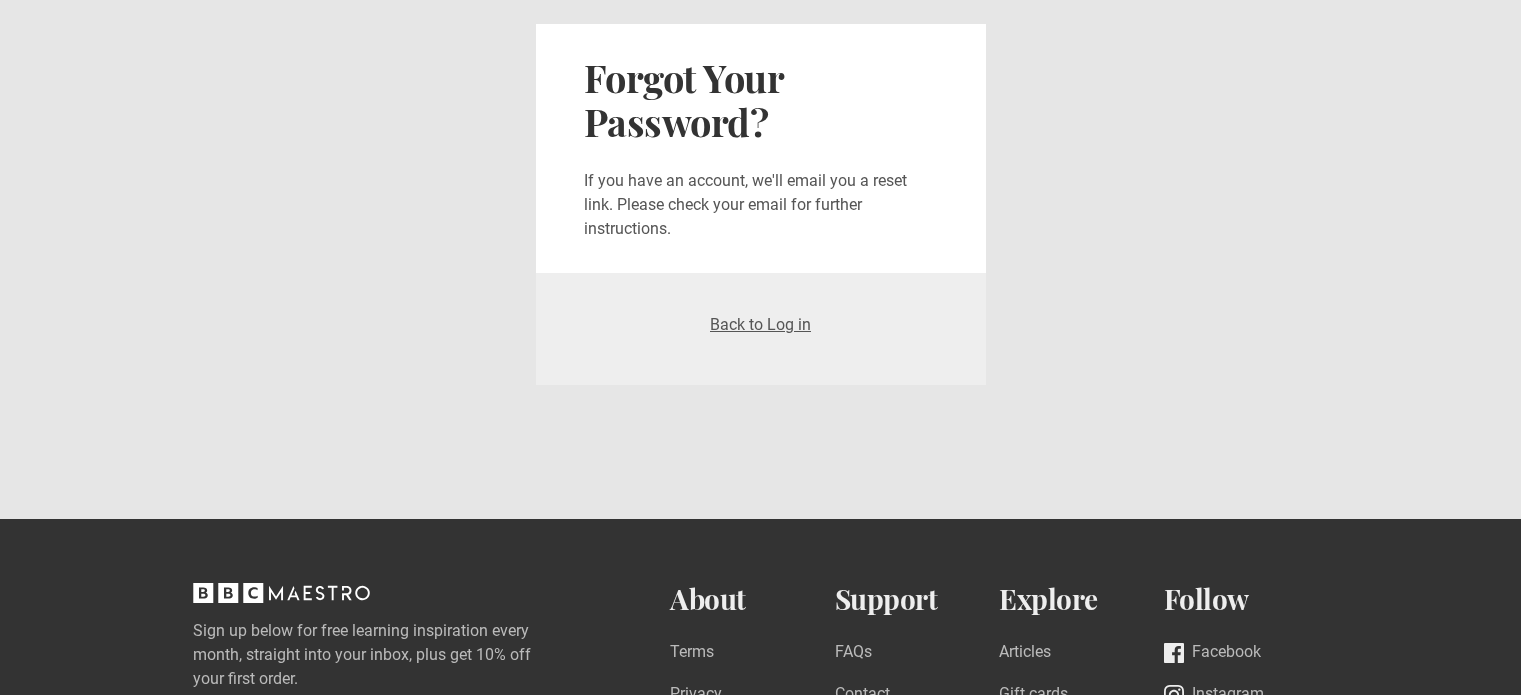 scroll, scrollTop: 0, scrollLeft: 0, axis: both 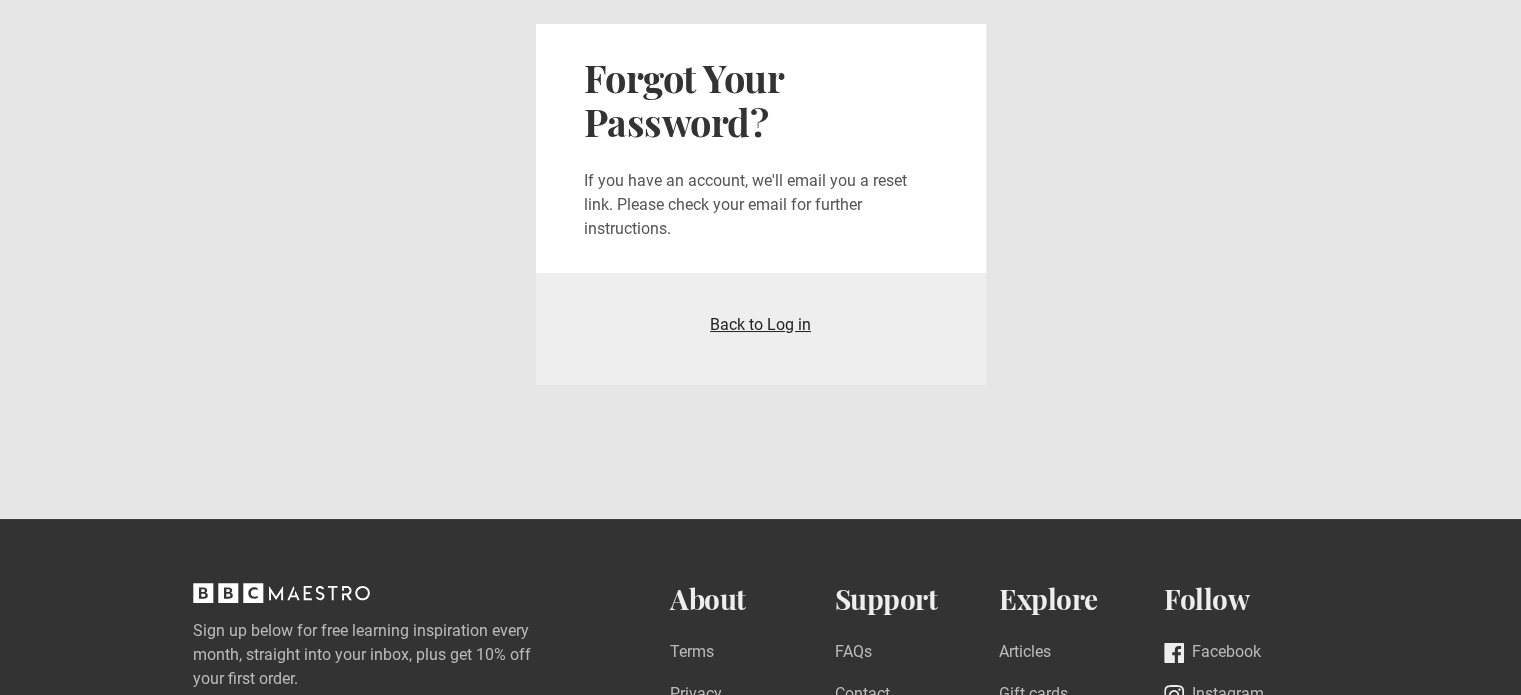 click on "Back to Log in" at bounding box center [760, 324] 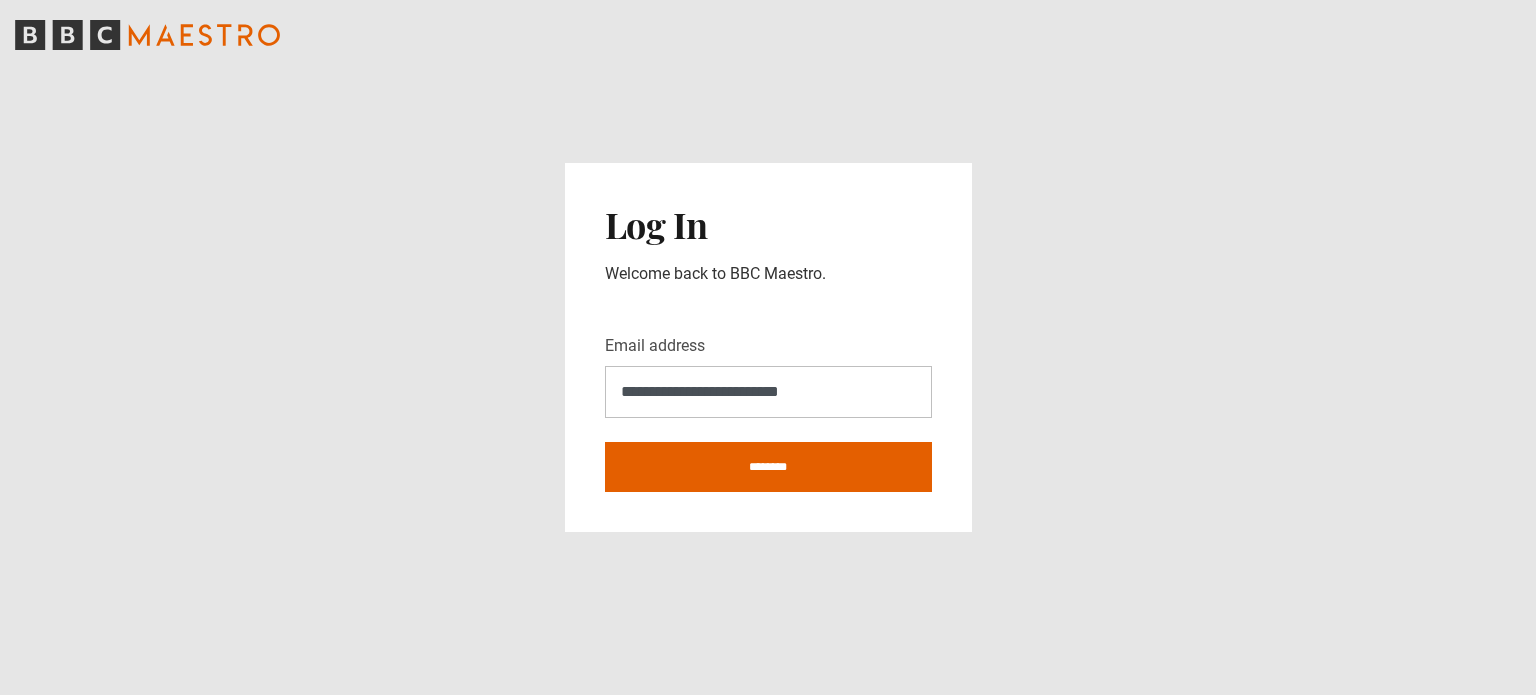 scroll, scrollTop: 0, scrollLeft: 0, axis: both 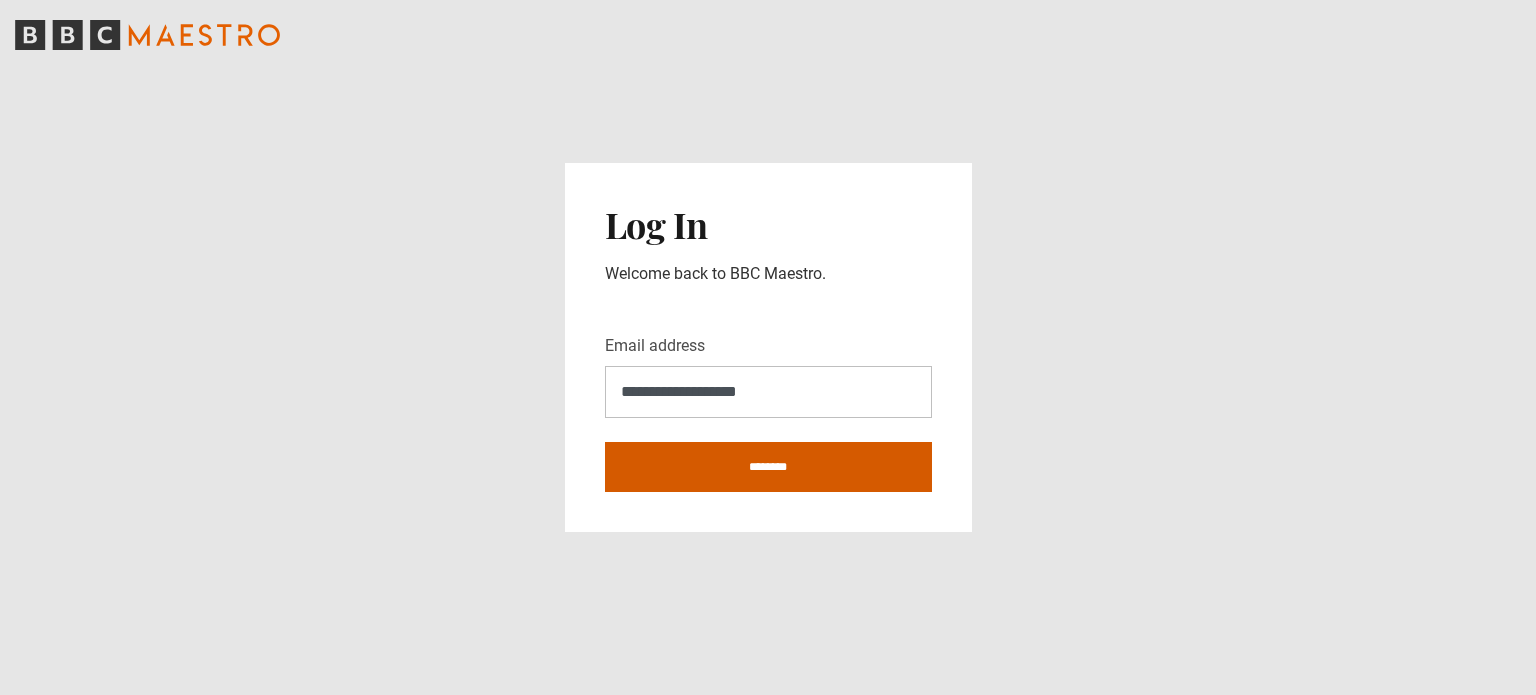type on "**********" 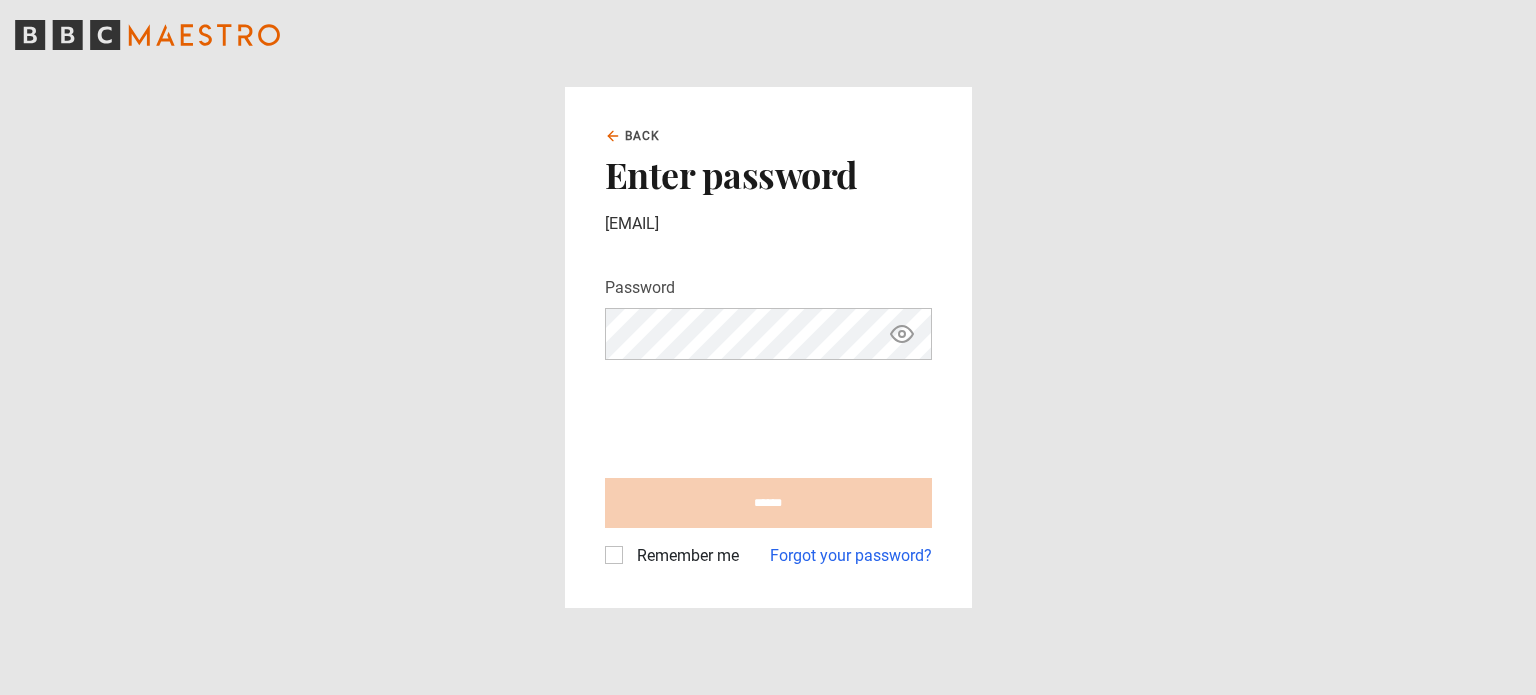 scroll, scrollTop: 0, scrollLeft: 0, axis: both 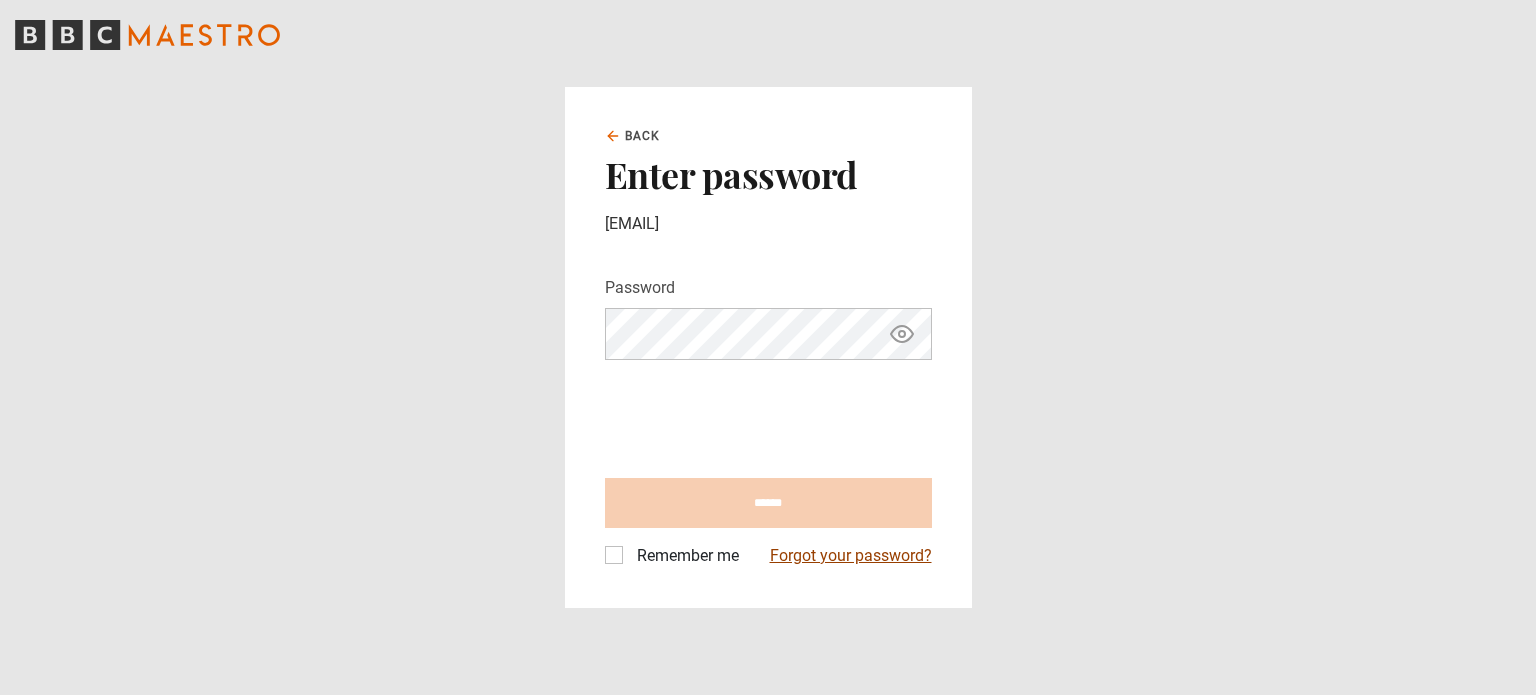 click on "Forgot your password?" at bounding box center (851, 556) 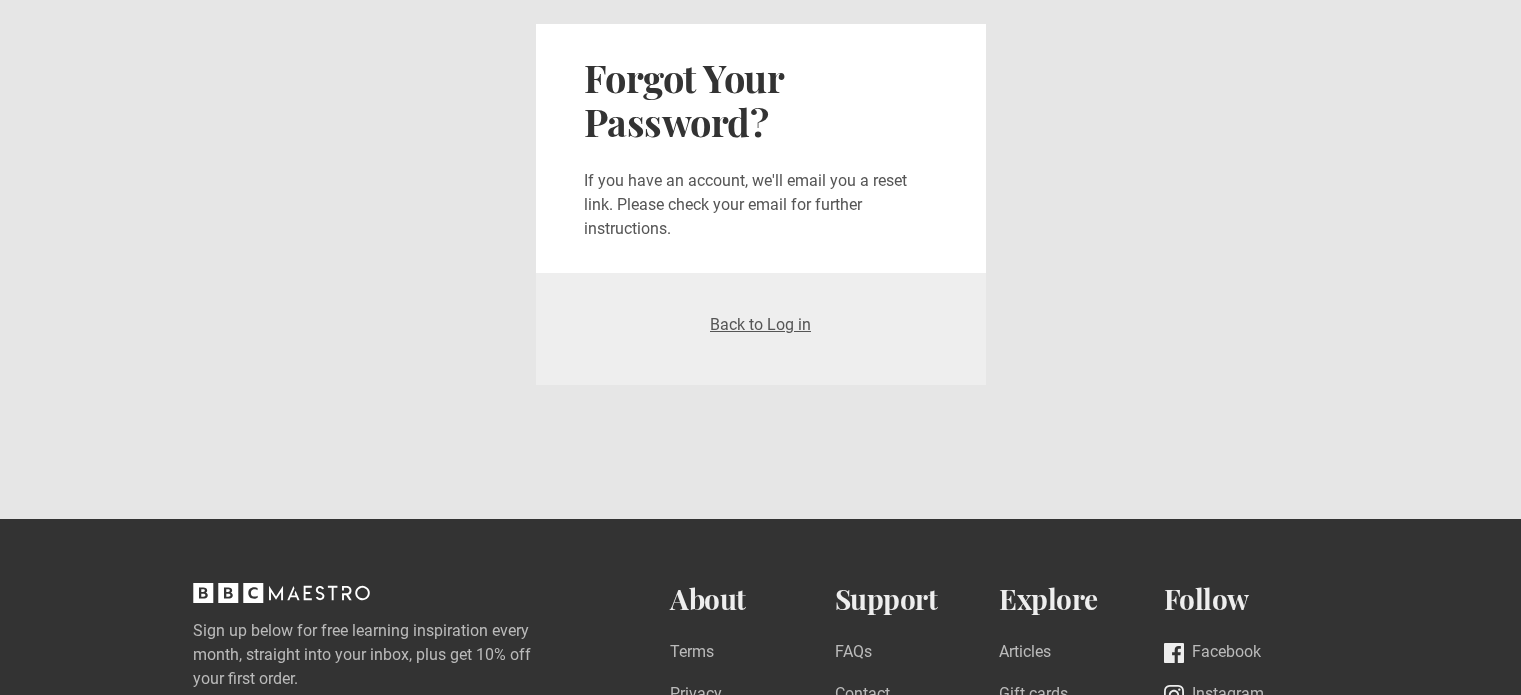 scroll, scrollTop: 0, scrollLeft: 0, axis: both 